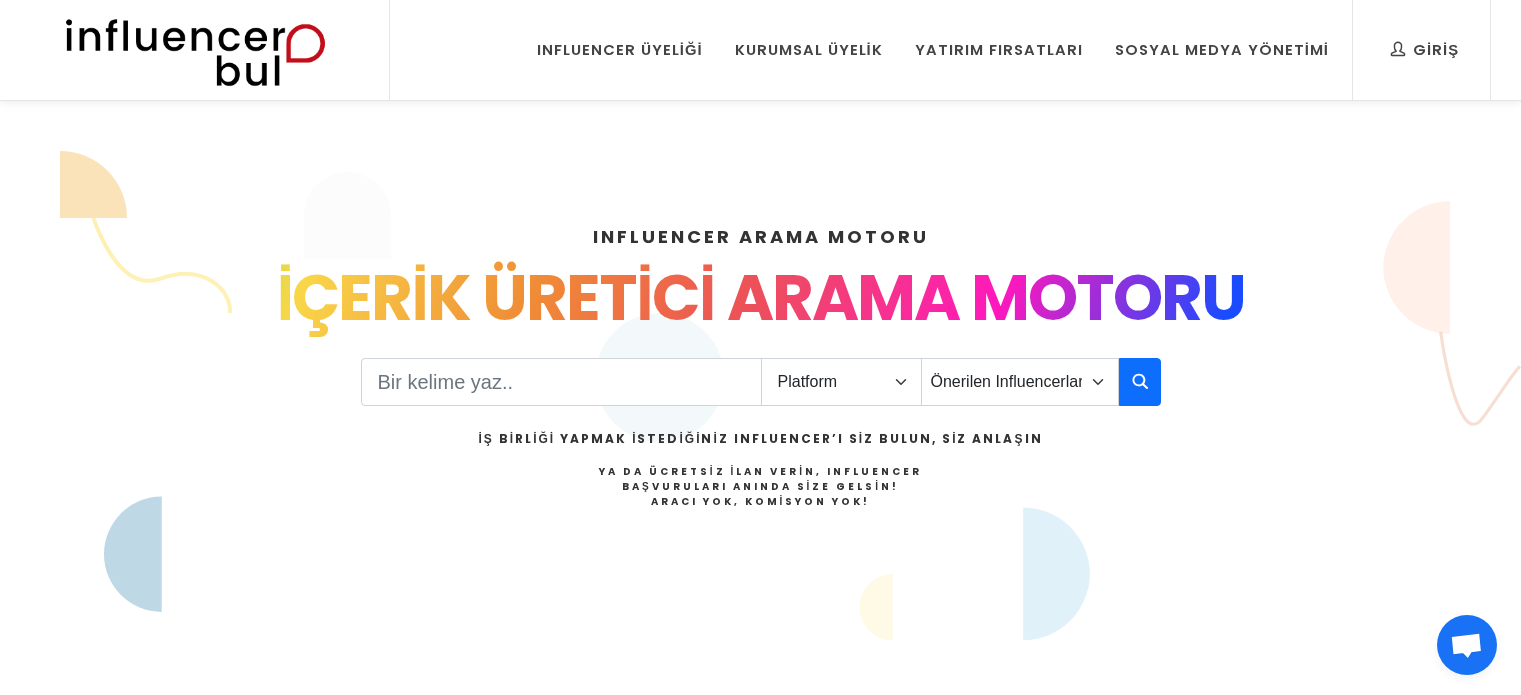 scroll, scrollTop: 56, scrollLeft: 0, axis: vertical 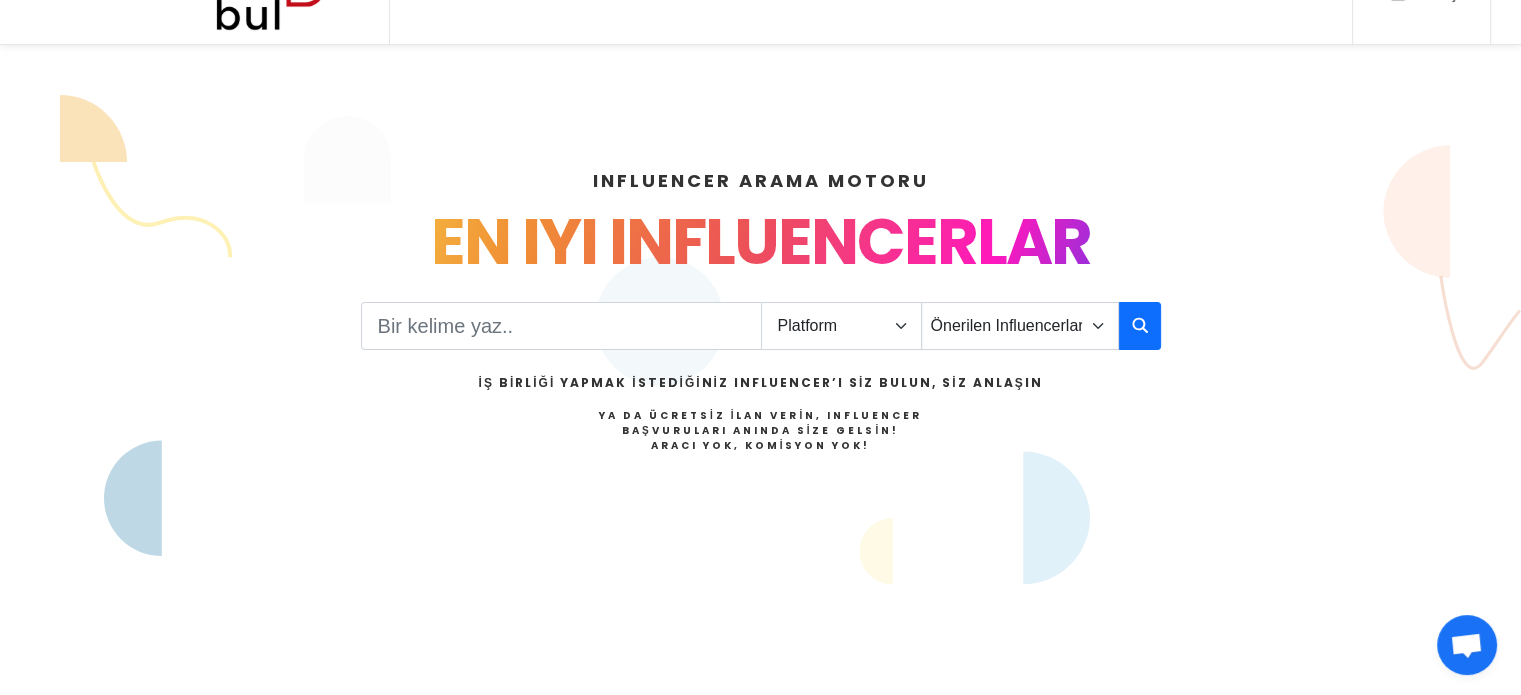 click on "INFLUENCER ARAMA MOTORU
INSTAGRAM VE TIKTOK INFLUENCERLARI
SOSYAL MEDYA FENOMENLERİ
INFLUENCER MARKETING
MARKANIZ İÇİN İŞ BİRLİĞİ VE TANITIM
YENİ NESİL SOSYAL MEDYA REKLAMLARI
Influencer Başvuru
İÇERİK ÜRETİCİ ARAMA MOTORU
EN IYI INFLUENCERLAR
ÜRÜN TANITIMI VE İŞ BİRLİĞİ
DİJİTAL İÇERİK ÜRETİCİLER BURADA
TÜRKİYE INFUENCER LİSTESİ
INSTAGRAM VE TIKTOK INFLUENCERLARI
SOSYAL MEDYA FENOMENLERİ
INFLUENCER MARKETING
MARKANIZ İÇİN İŞ BİRLİĞİ VE TANITIM
YENİ NESİL SOSYAL MEDYA REKLAMLARI
Influencer Başvuru" at bounding box center (761, 375) 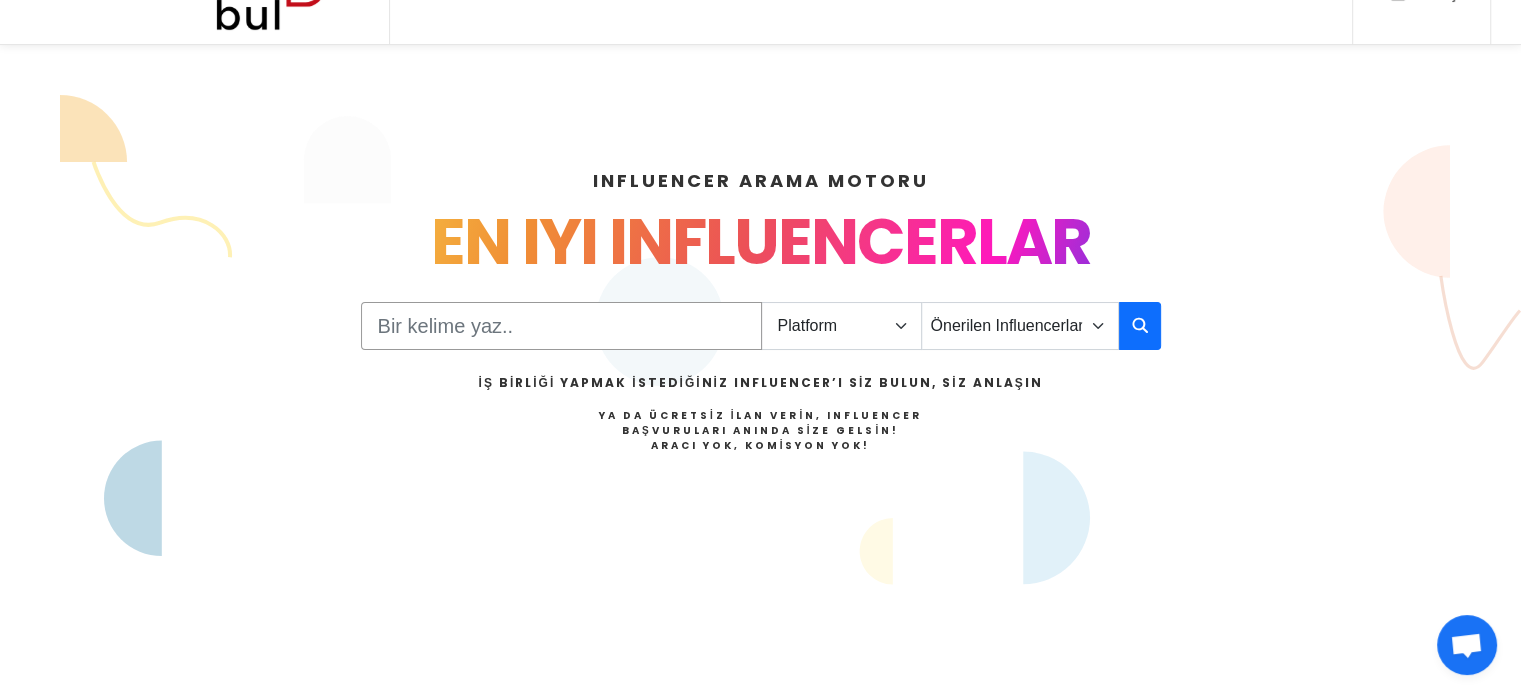 click at bounding box center [561, 326] 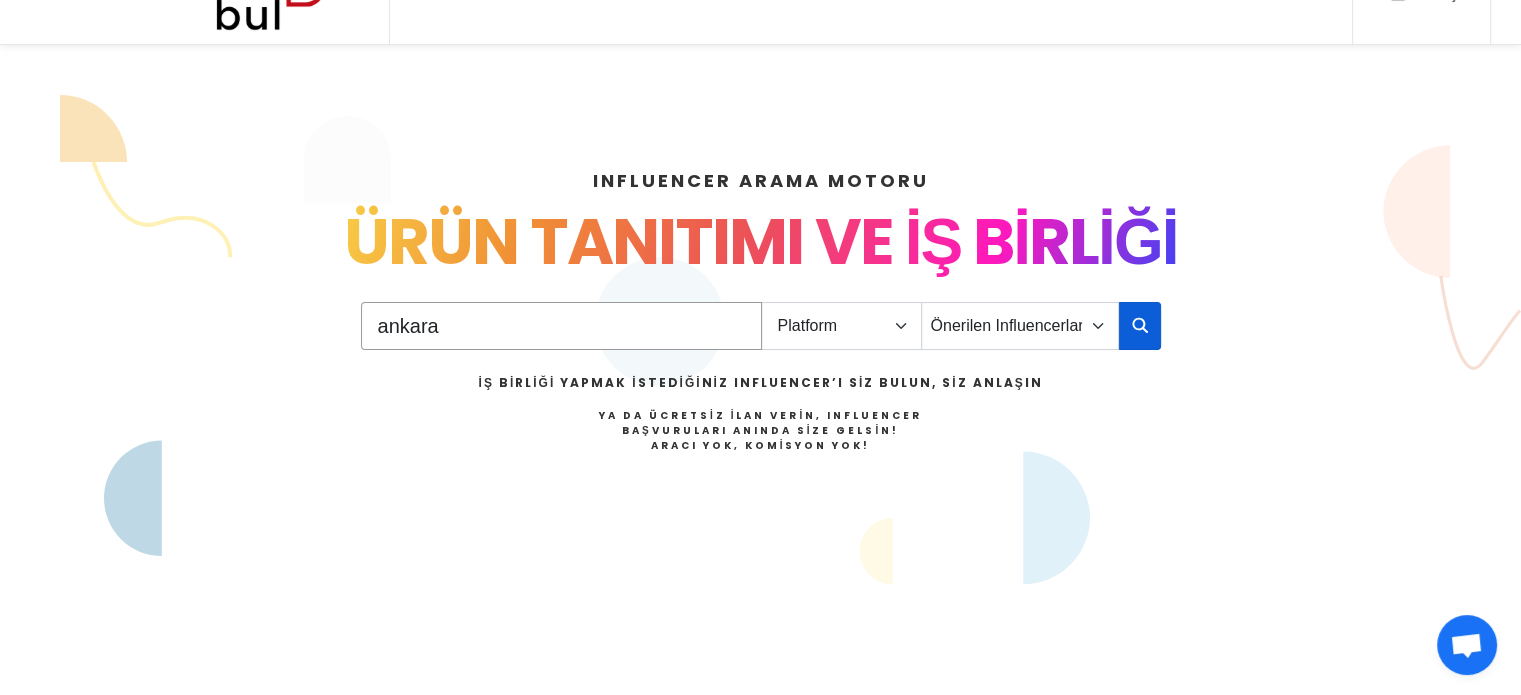 type on "ankara" 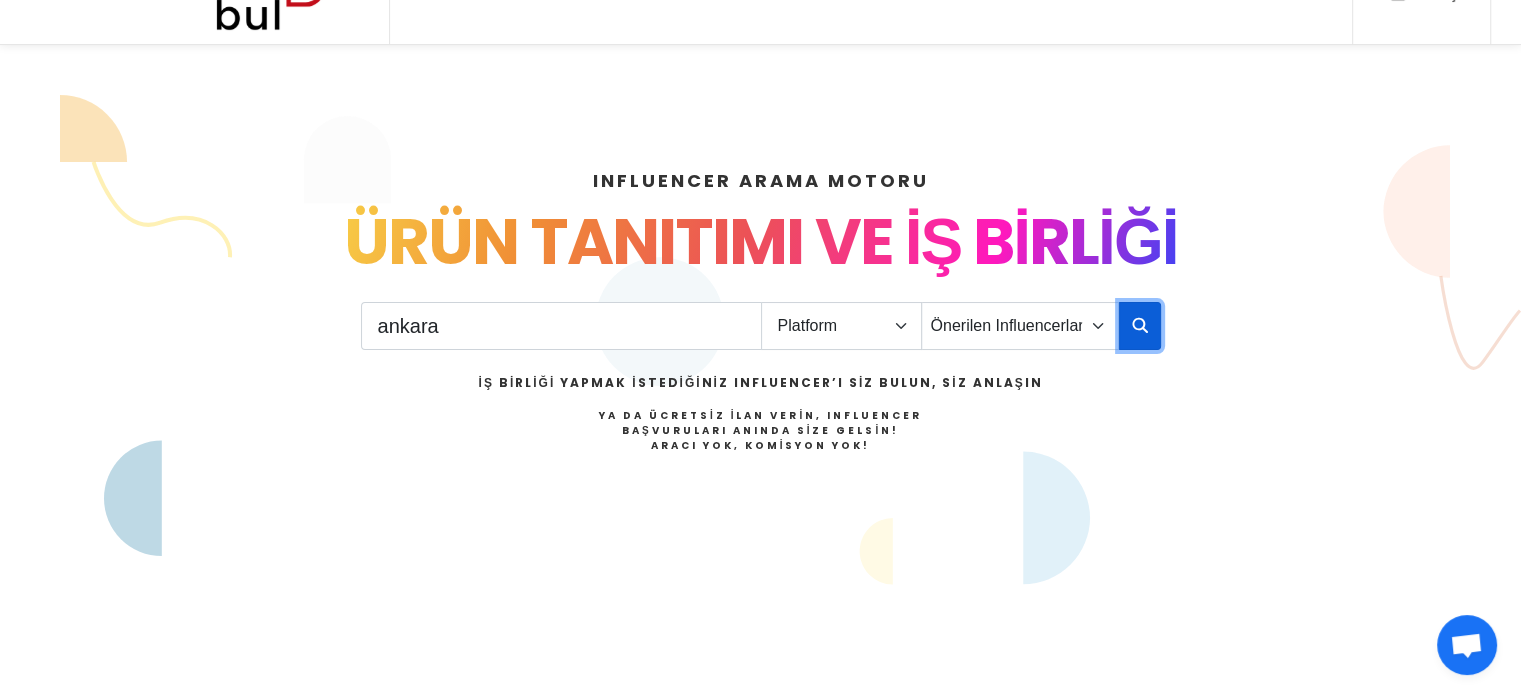 click at bounding box center [1140, 325] 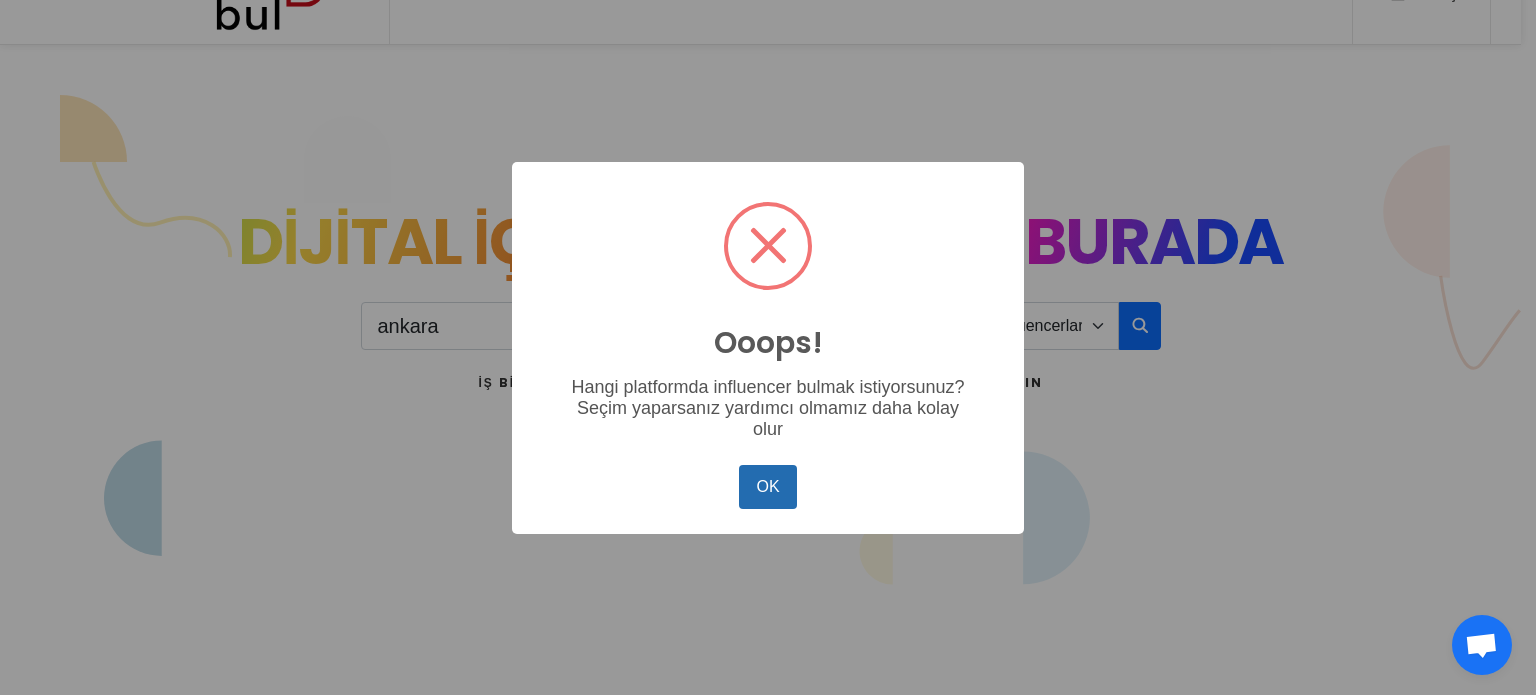 click on "OK" at bounding box center [768, 487] 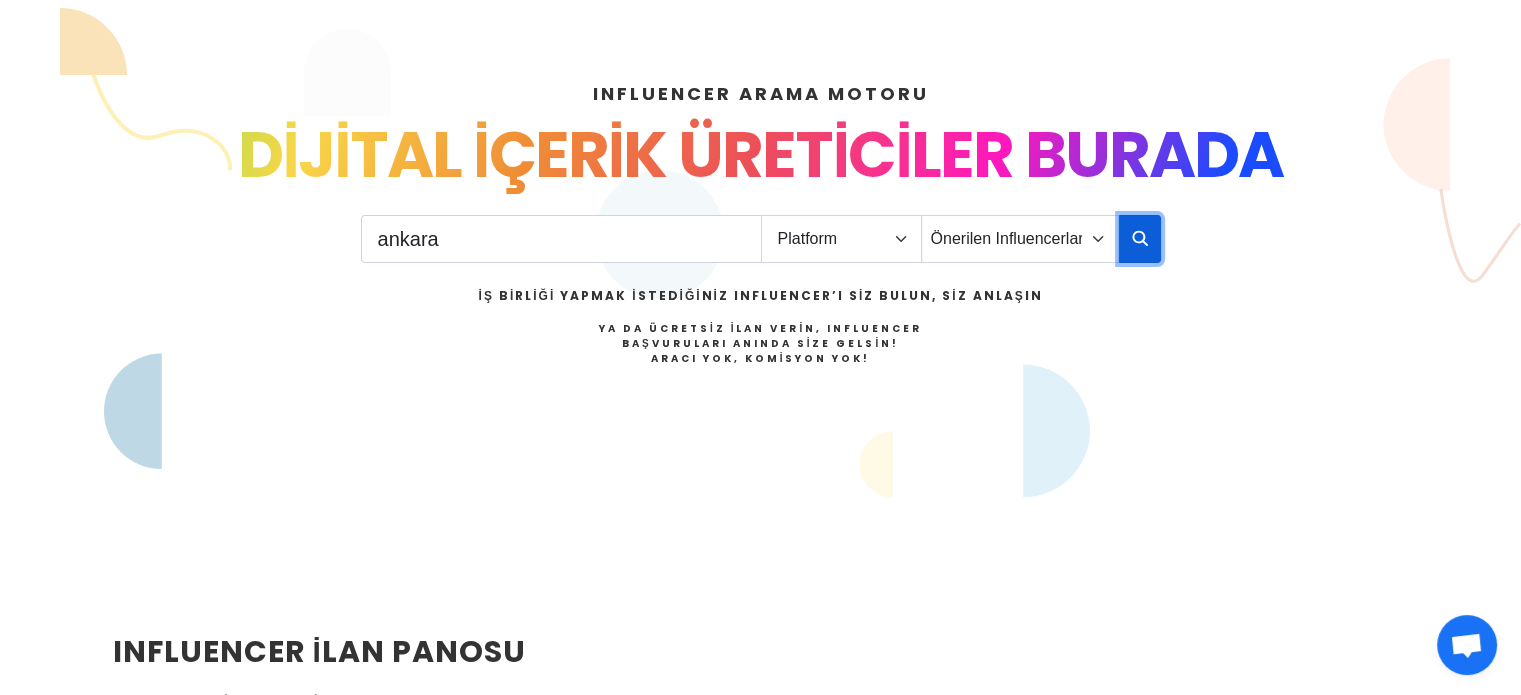 scroll, scrollTop: 144, scrollLeft: 0, axis: vertical 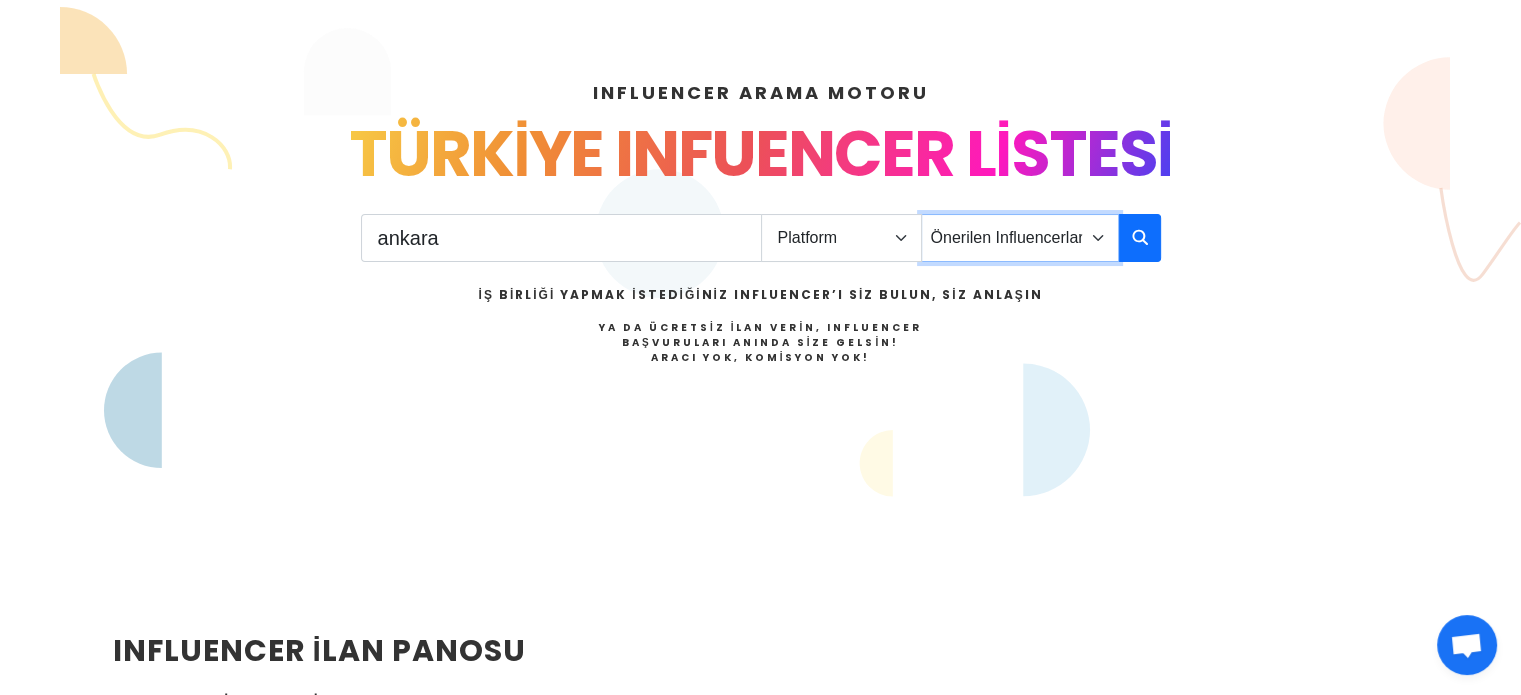 click on "Önerilen Influencerlar
Aile & Çocuk & Ebeveyn
Alışveriş & Giyim & Aksesuar
Araba & Motorsiklet
Astroloji
Bahçe
Bilim
Dans
Doğa & Macera
Ekonomi & Finans & Borsa & Kripto
Emlak & İnşaat
Estetik & Güzellik
Ev & Dekorasyon & Mobilya
Eğitim
Eğlence & Yaşam
Felsefe
Fitnes & Yoga
Fotoğraf
Gezi & Seyahat
Haber & Basın & Yayın
Hayvanlar
Hobi & Deneyim
Kitap & Yazar
Kişisel Gelişim
Komik
Kültür & Sanat
Magazin
Makyaj & Saç
Mimarlık
Moda
Müzik
Oyun - Gaming
Psikoloji
Sağlık & Beslenme
Sinema & Film & Dizi
Siyaset" at bounding box center (1020, 238) 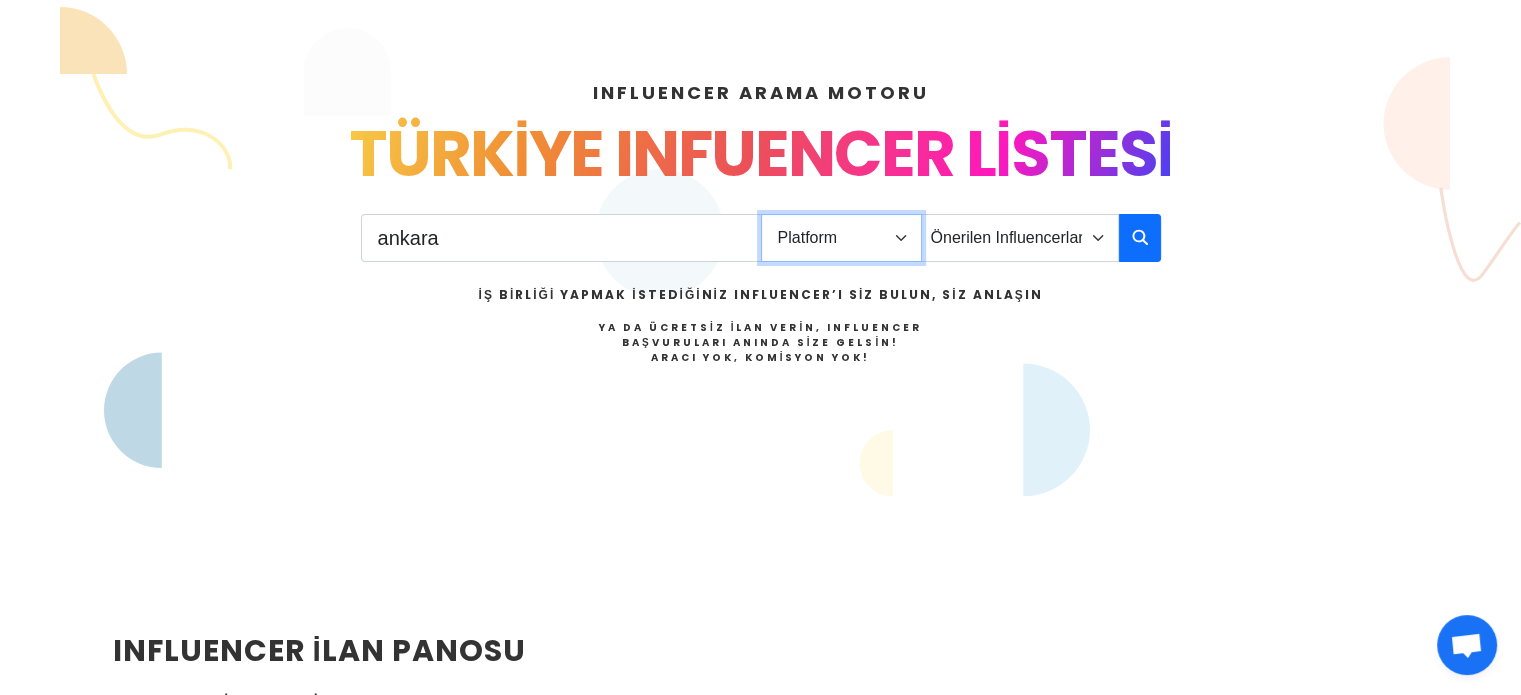 click on "Platform
Instagram
Facebook
Youtube
Tiktok
Twitter
Twitch" at bounding box center (841, 238) 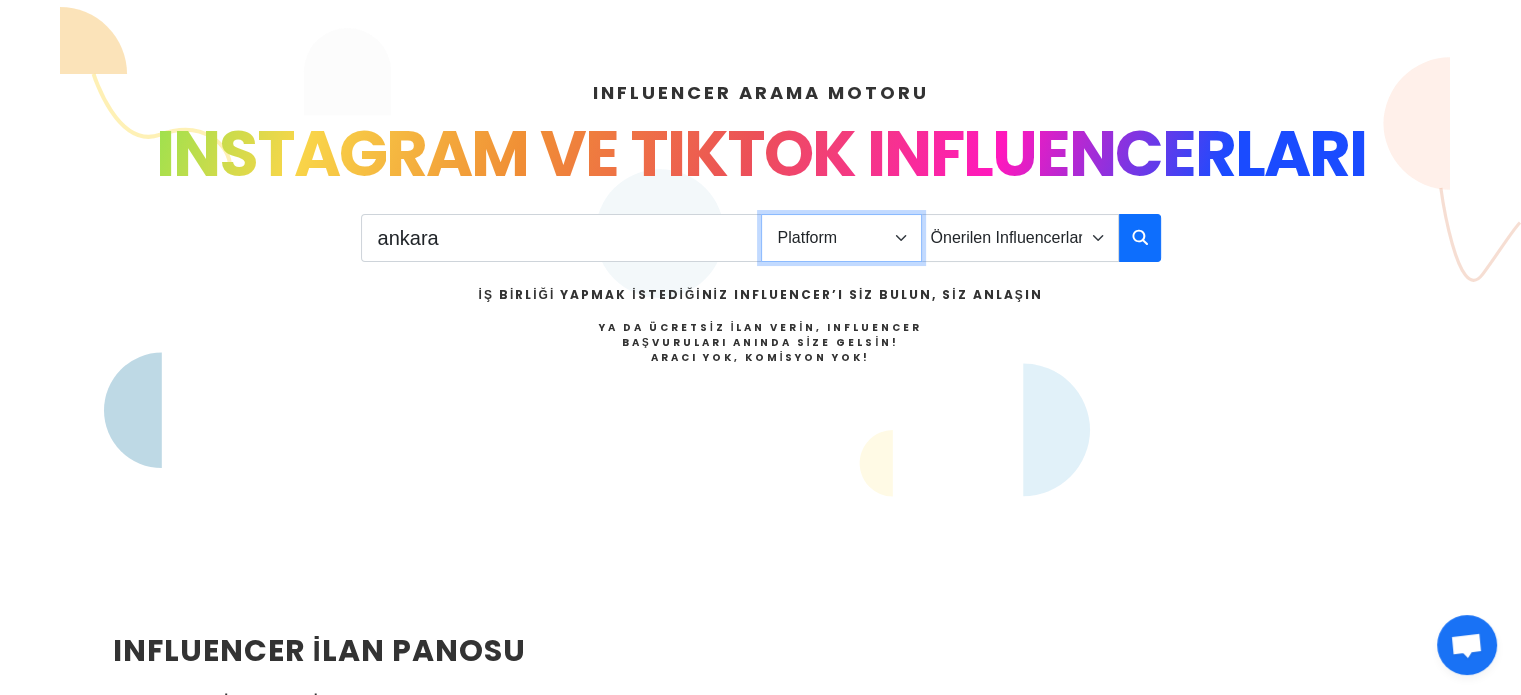 select on "1" 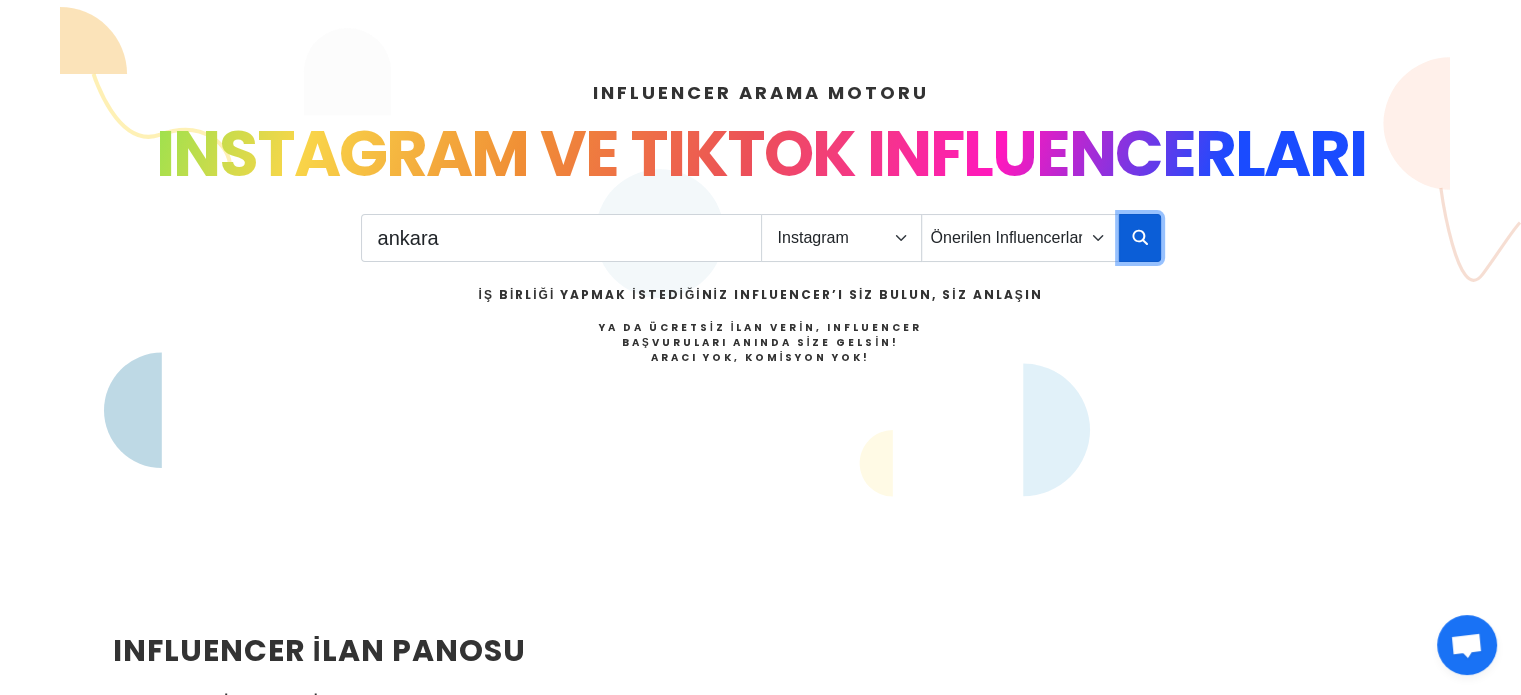click at bounding box center (1140, 238) 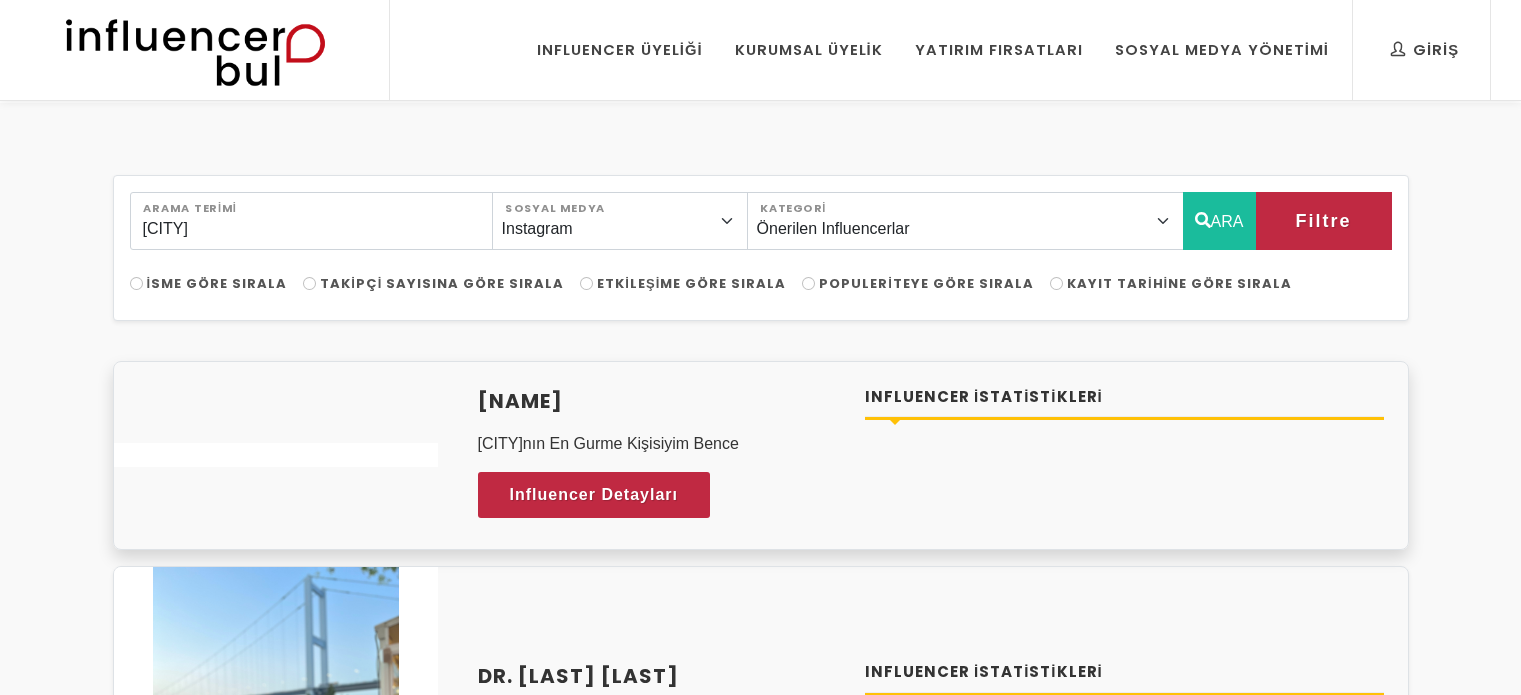 scroll, scrollTop: 102, scrollLeft: 0, axis: vertical 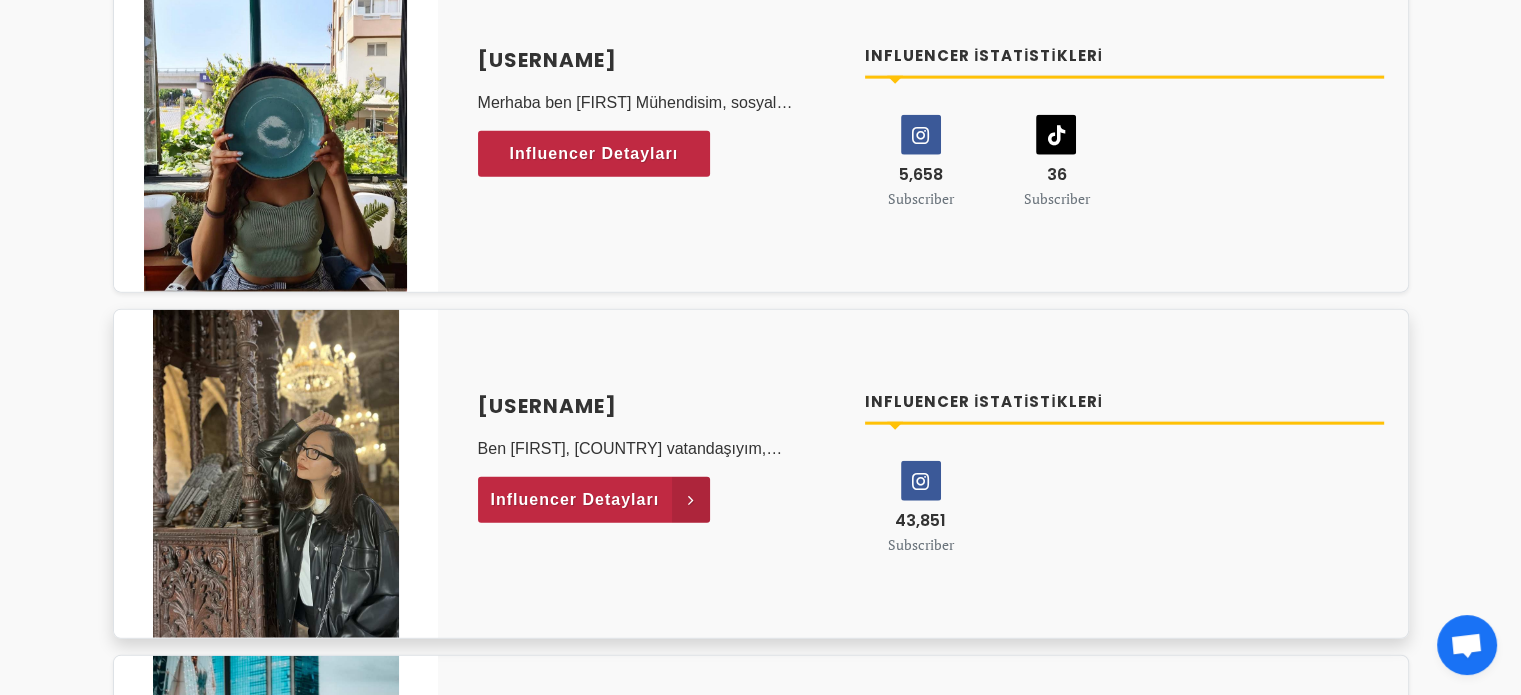 click on "Influencer Detayları" at bounding box center [575, 500] 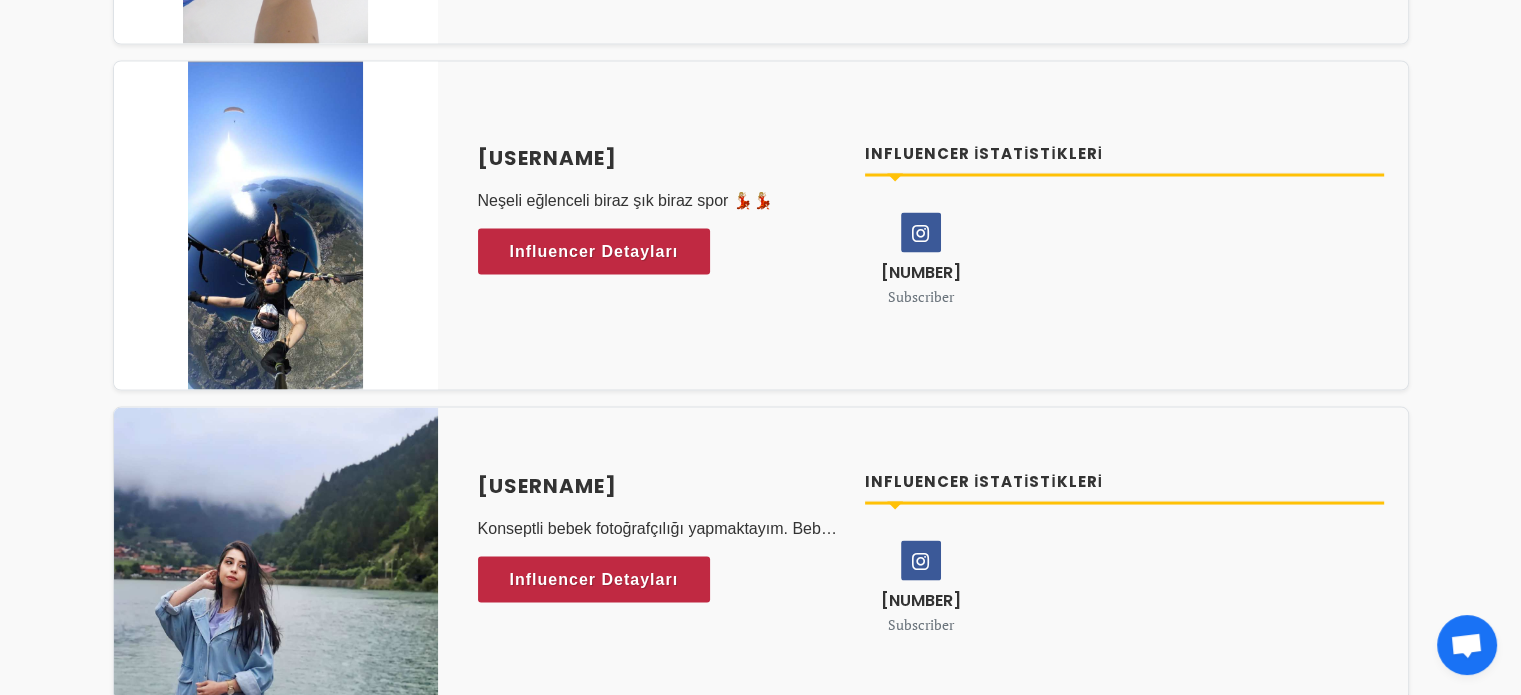 scroll, scrollTop: 3749, scrollLeft: 0, axis: vertical 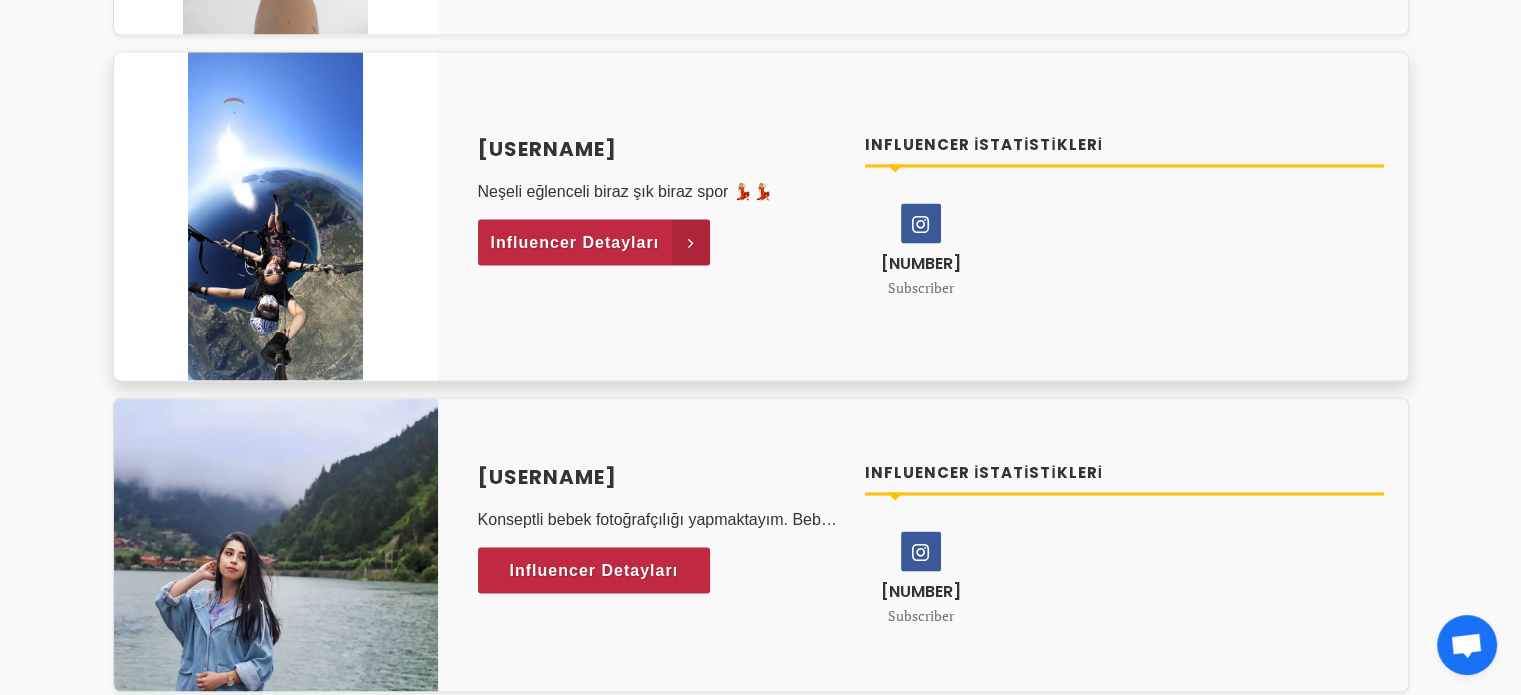 click on "Influencer Detayları" at bounding box center (575, 242) 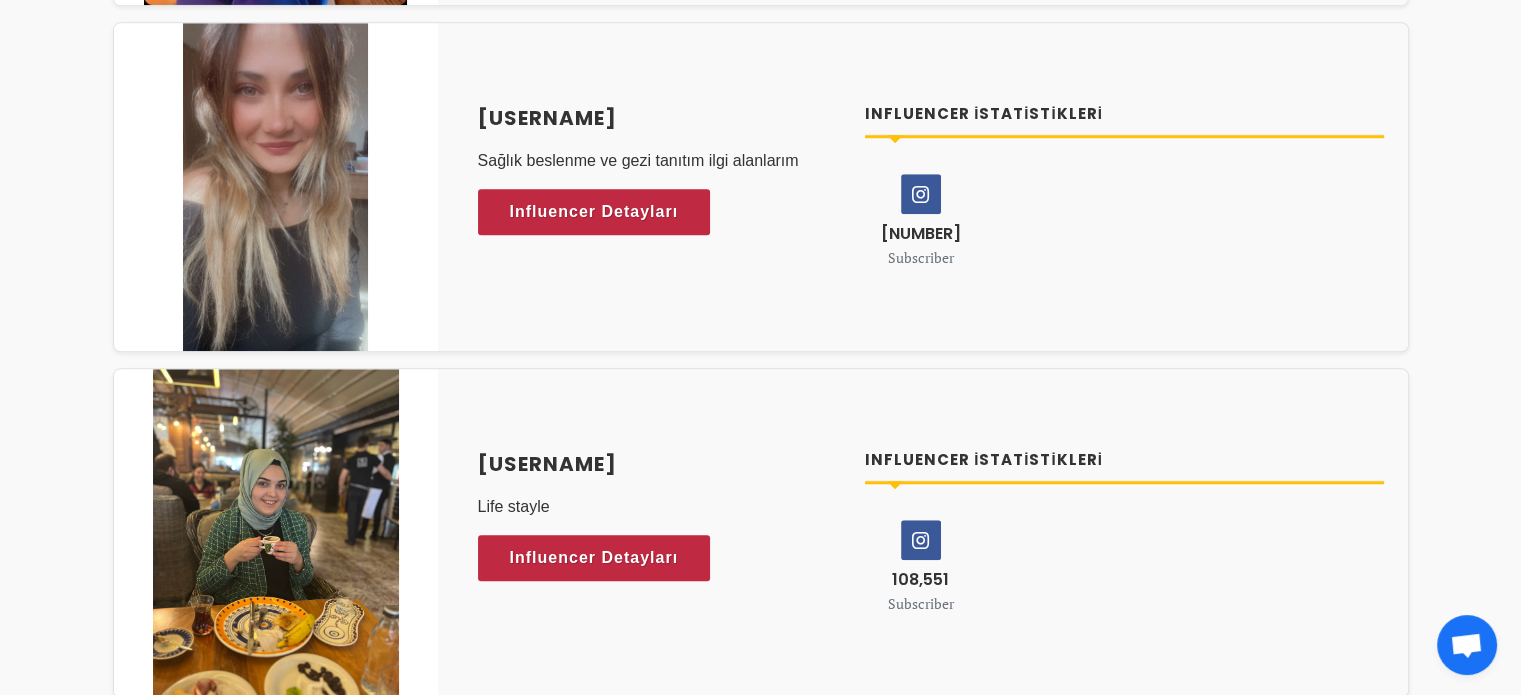 scroll, scrollTop: 1581, scrollLeft: 0, axis: vertical 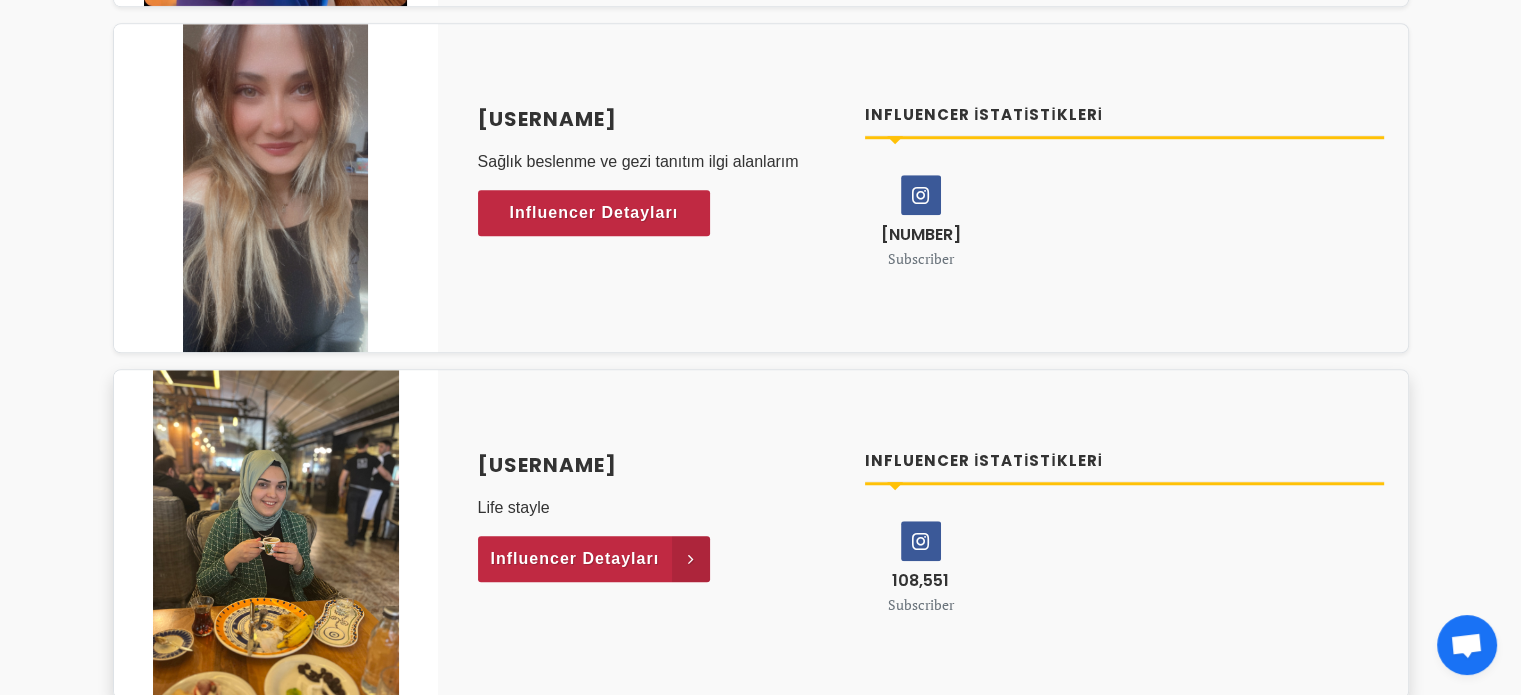 click on "Influencer Detayları" at bounding box center [575, 559] 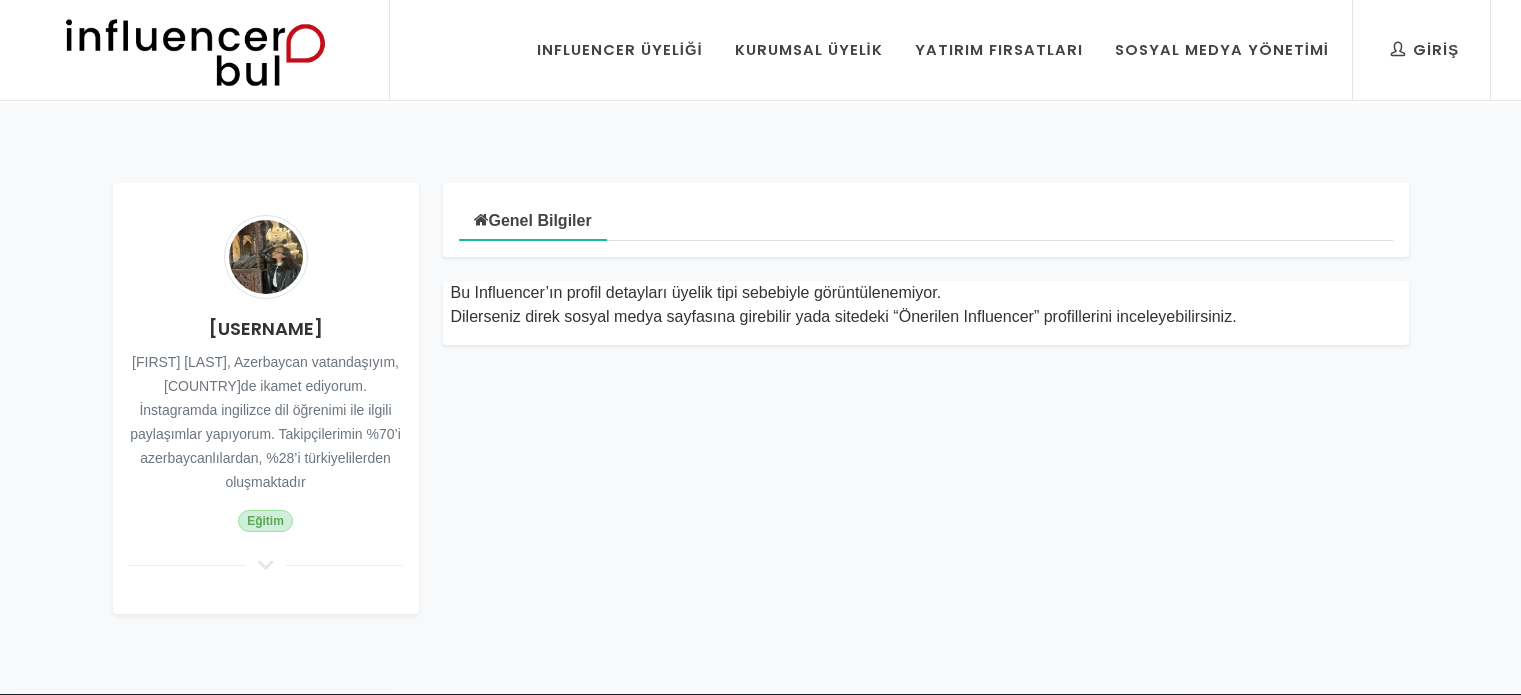 scroll, scrollTop: 0, scrollLeft: 0, axis: both 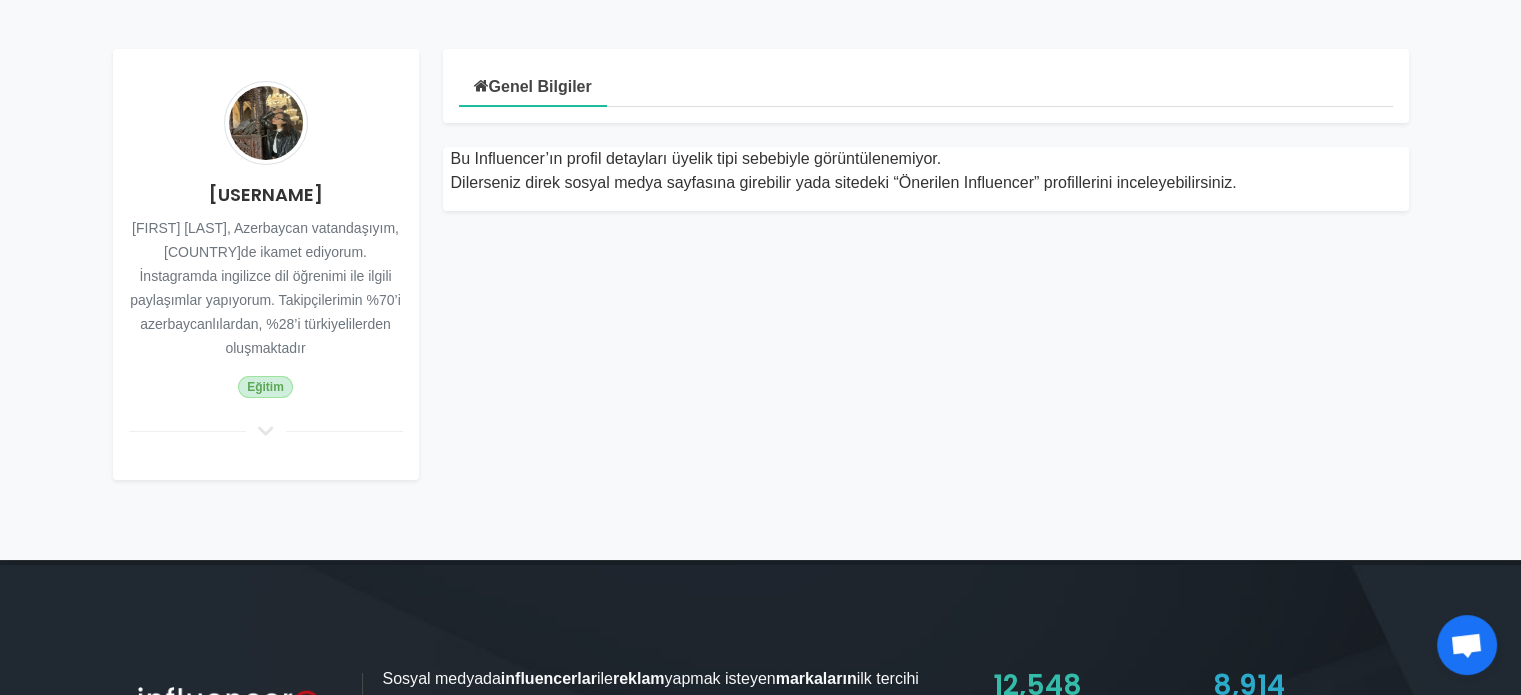 click at bounding box center (266, 431) 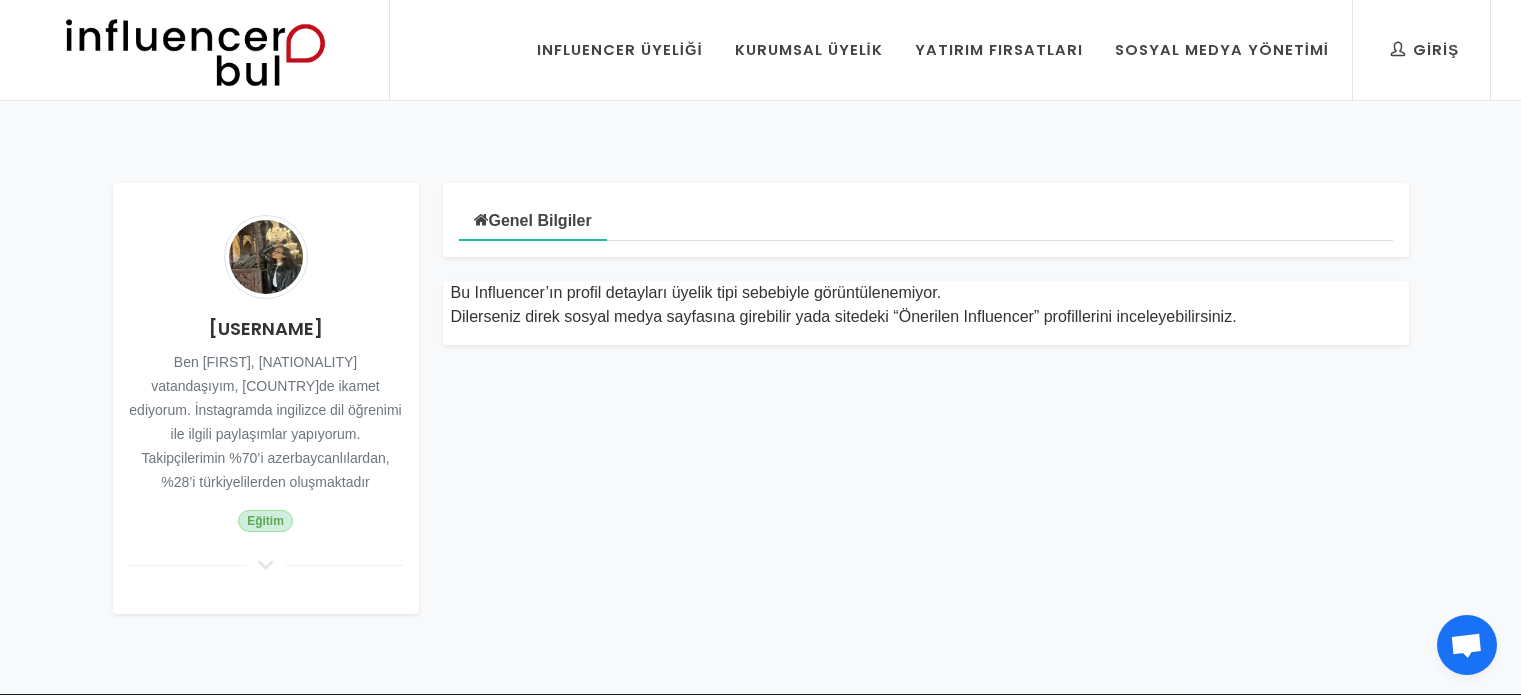 scroll, scrollTop: 0, scrollLeft: 0, axis: both 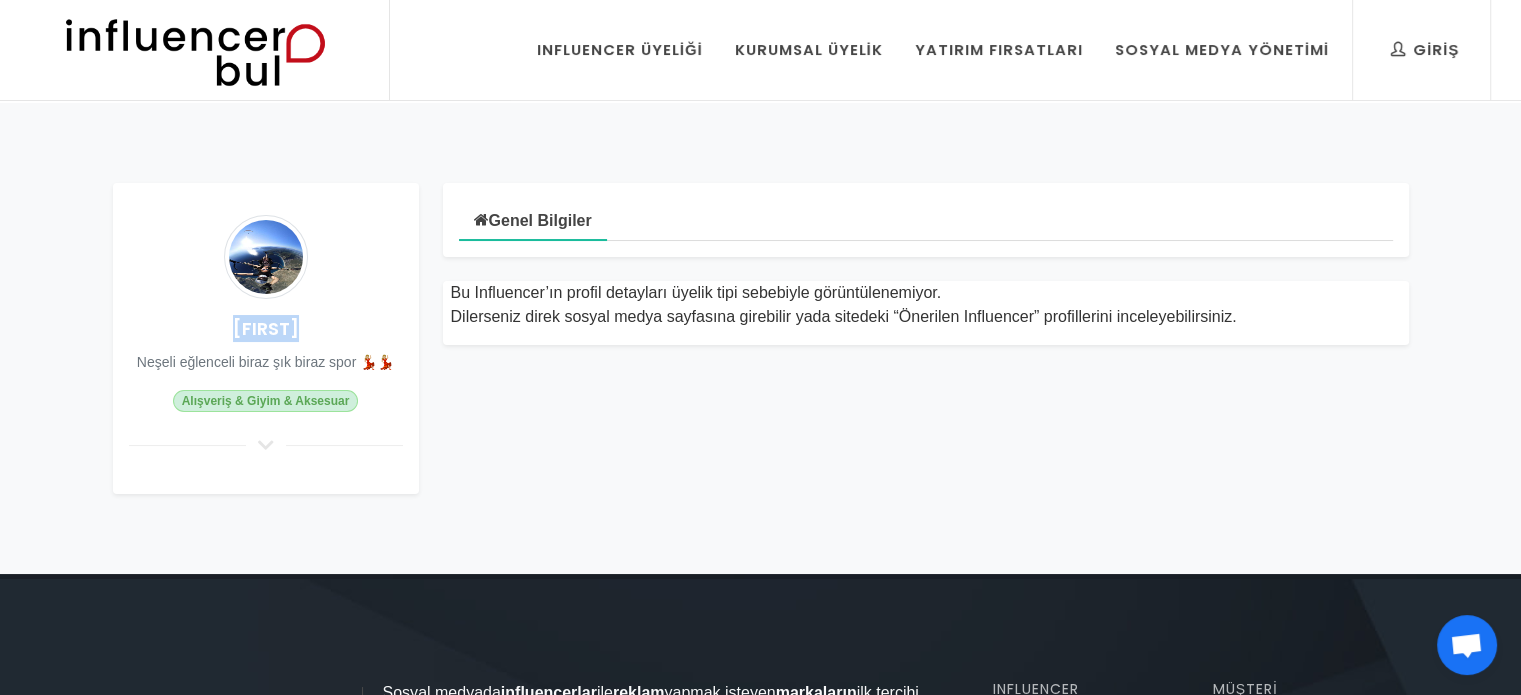 drag, startPoint x: 240, startPoint y: 325, endPoint x: 292, endPoint y: 325, distance: 52 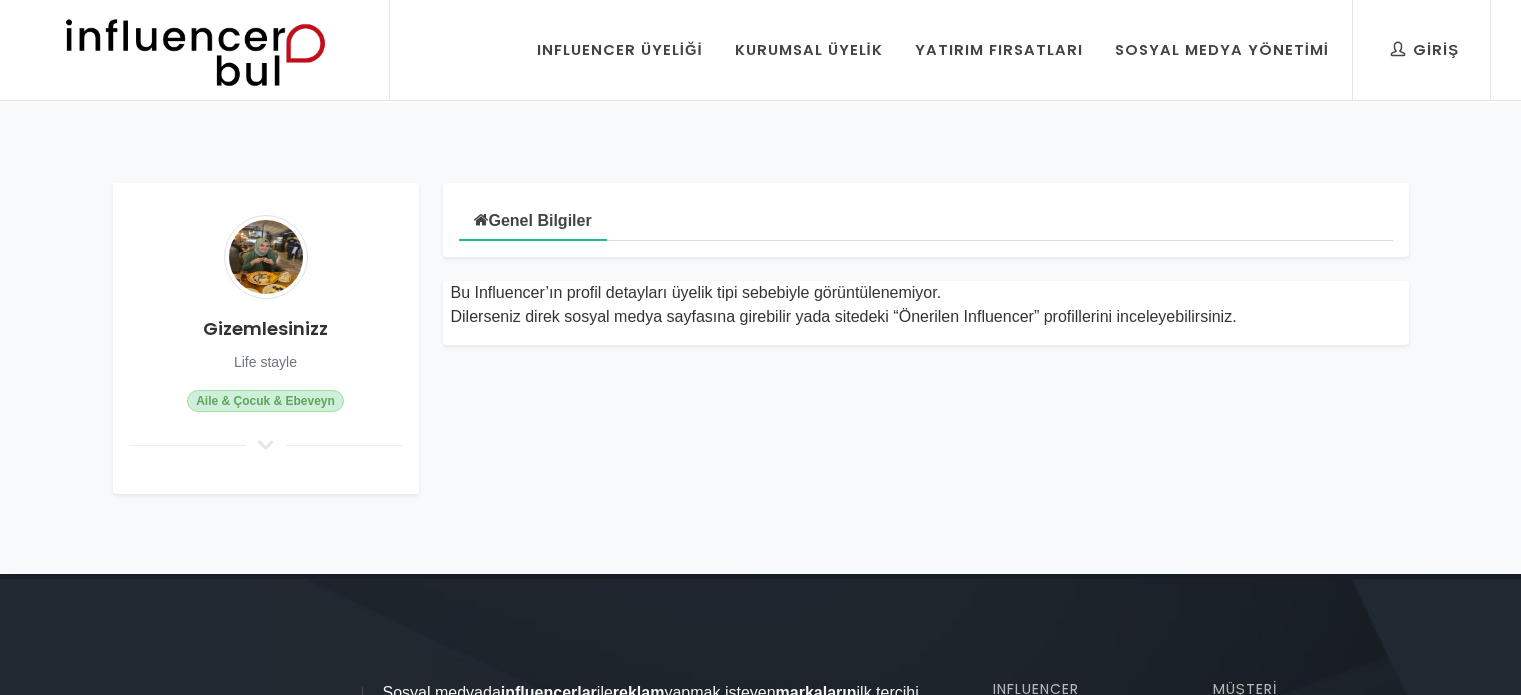 scroll, scrollTop: 0, scrollLeft: 0, axis: both 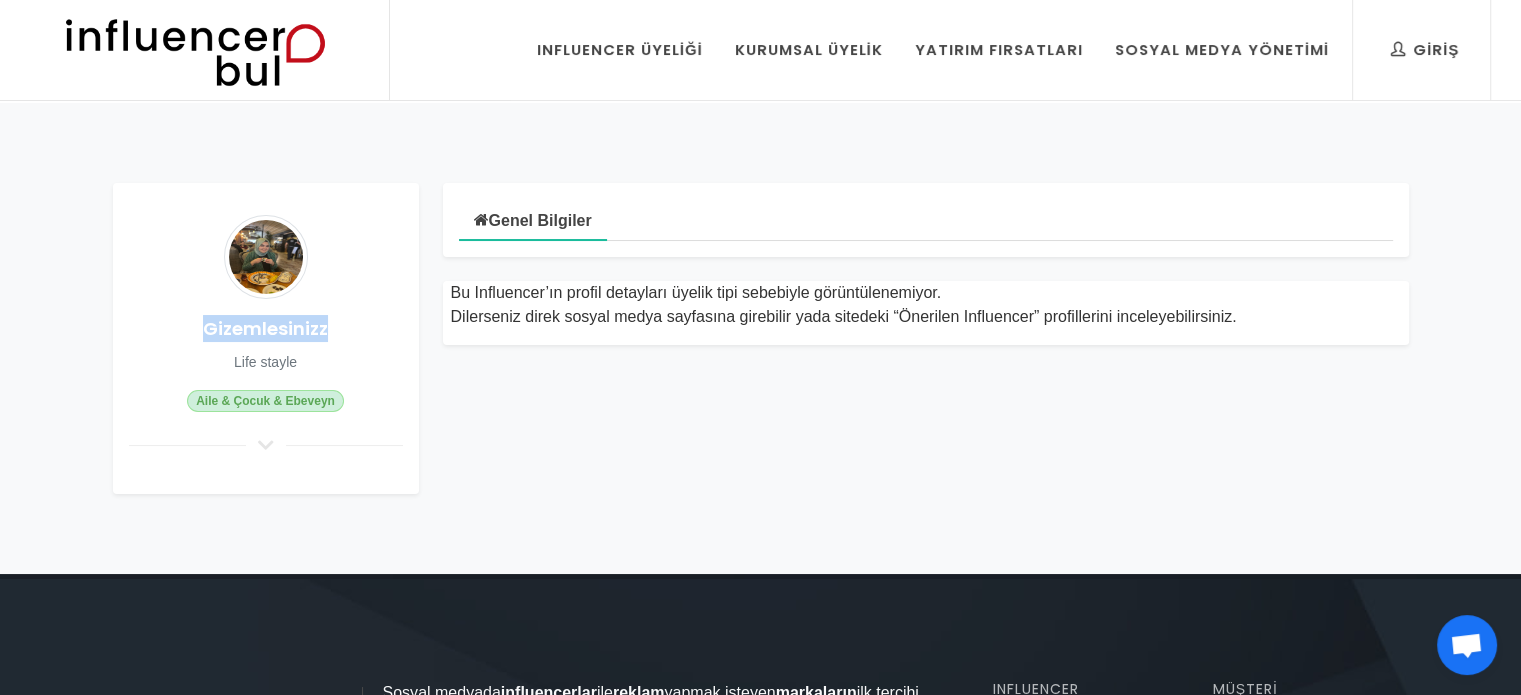 drag, startPoint x: 204, startPoint y: 324, endPoint x: 331, endPoint y: 325, distance: 127.00394 